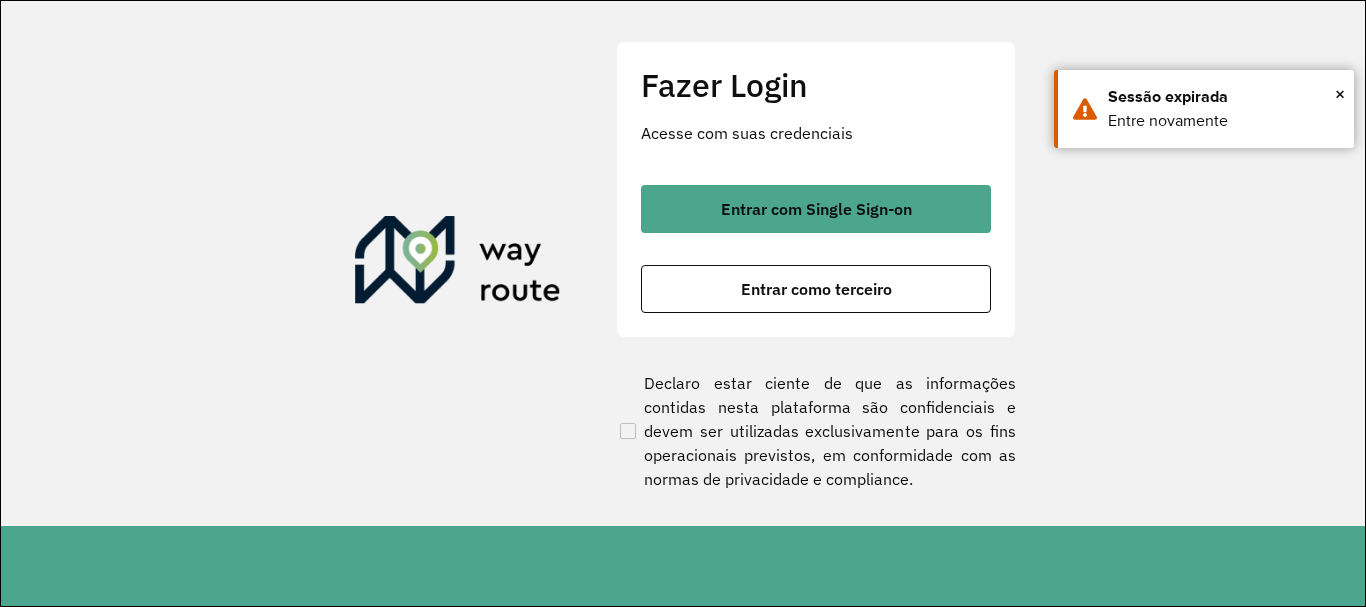 scroll, scrollTop: 0, scrollLeft: 0, axis: both 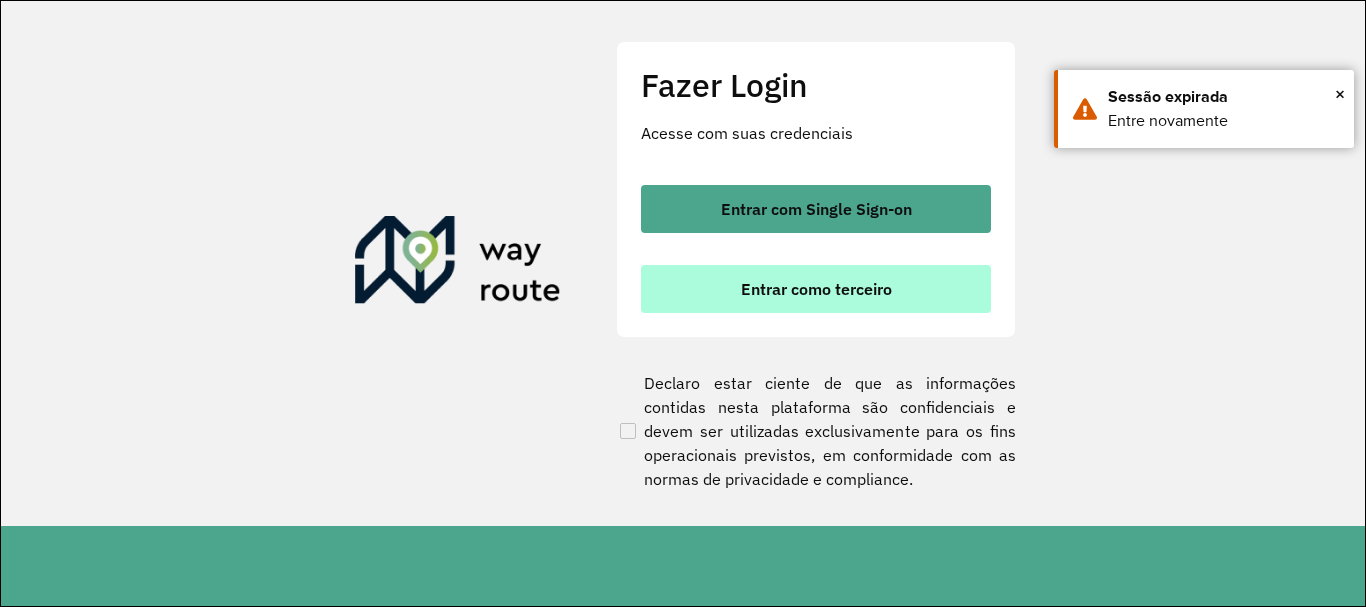 click on "Entrar como terceiro" at bounding box center [816, 289] 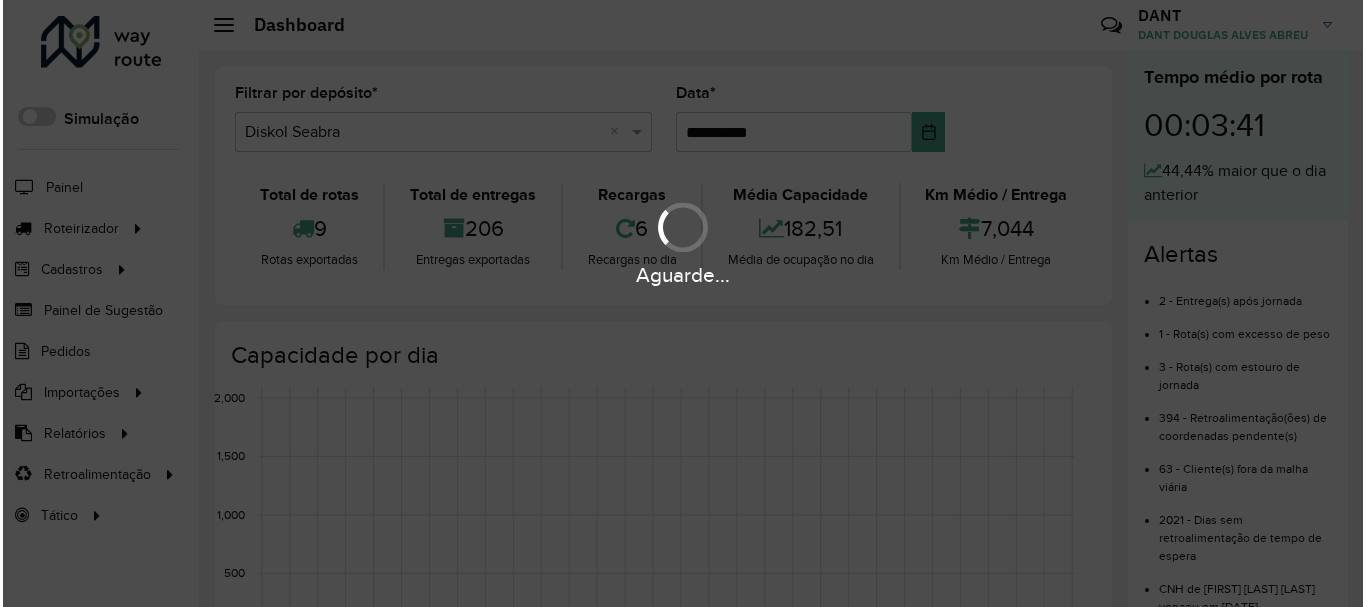 scroll, scrollTop: 0, scrollLeft: 0, axis: both 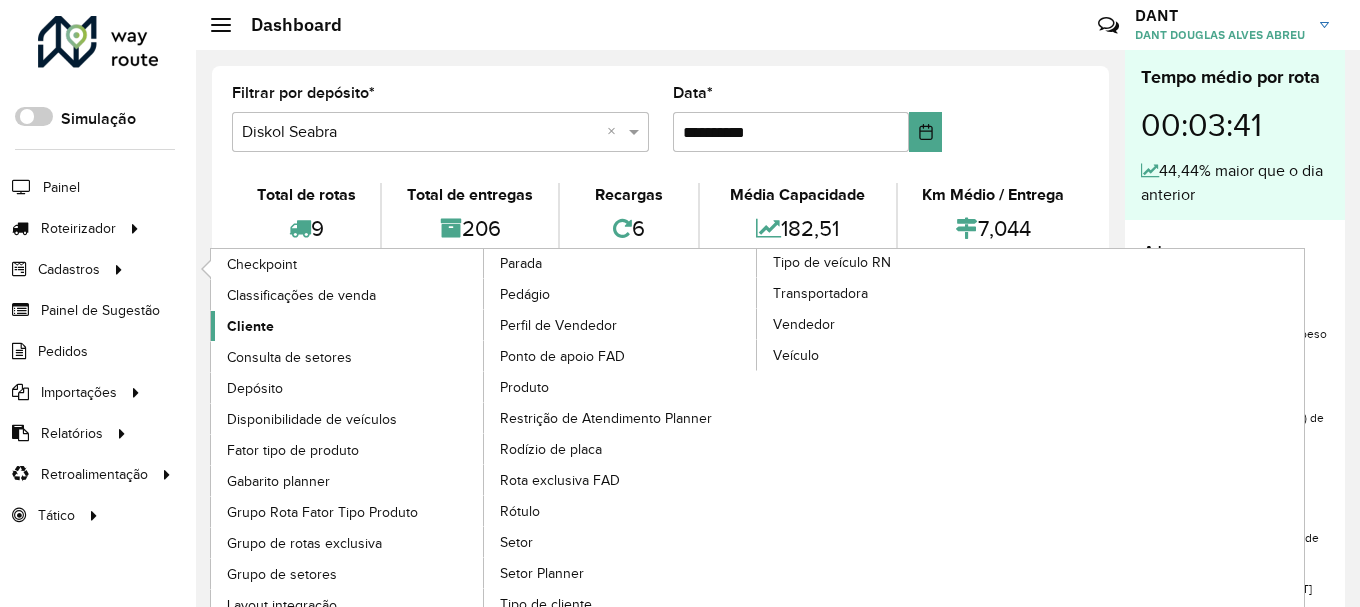 click on "Cliente" 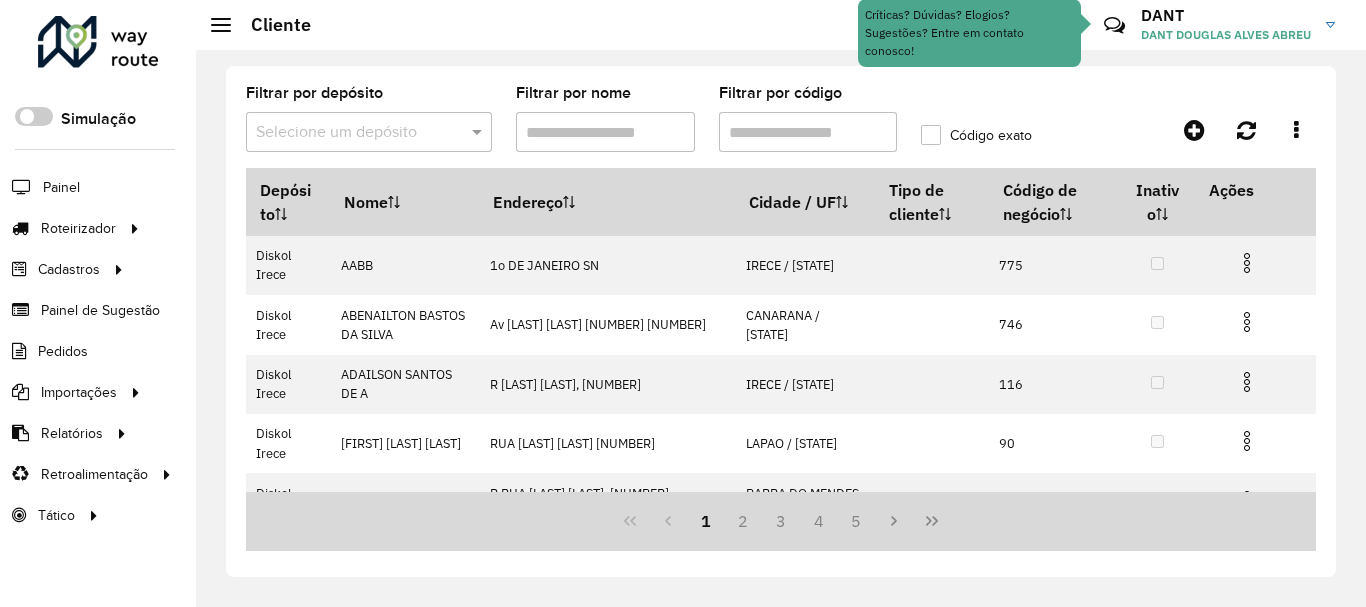 click at bounding box center (349, 133) 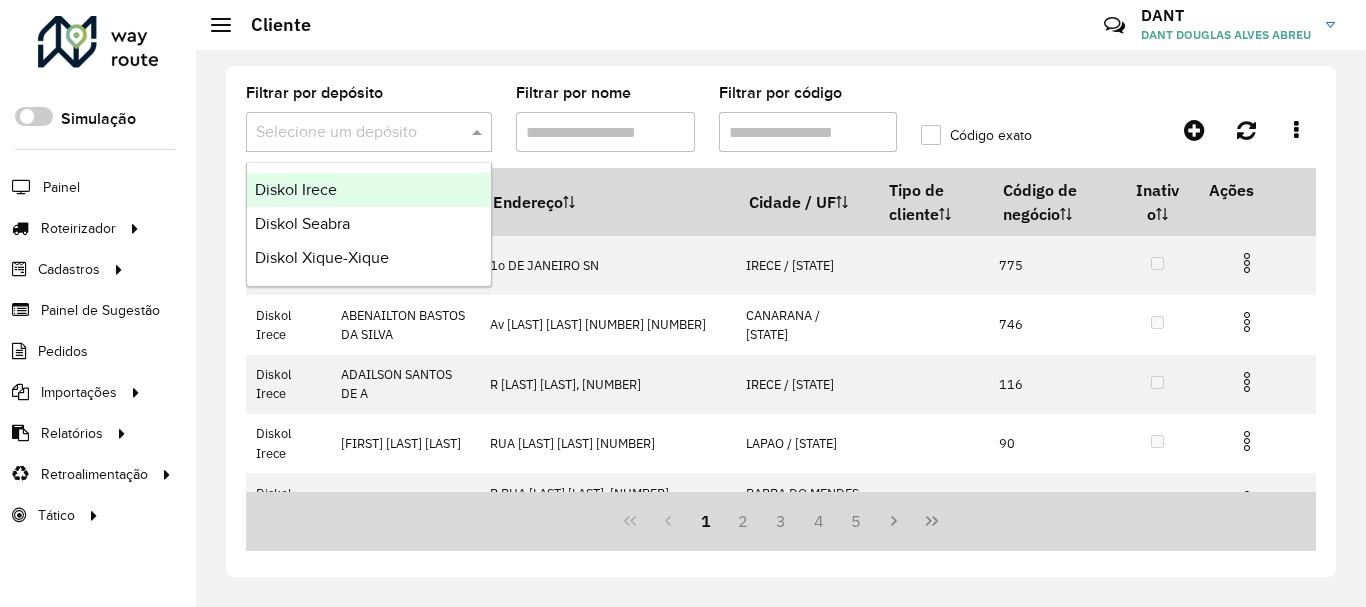 click on "Diskol Irece" at bounding box center (369, 190) 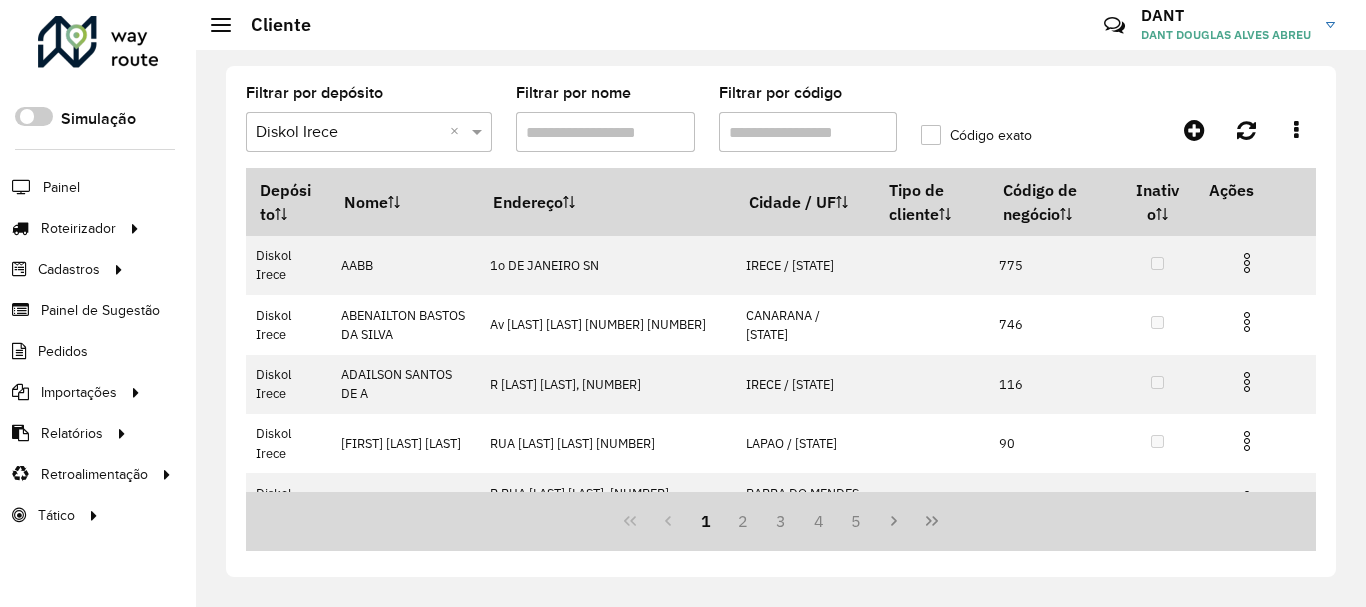 click on "Filtrar por código" at bounding box center [808, 132] 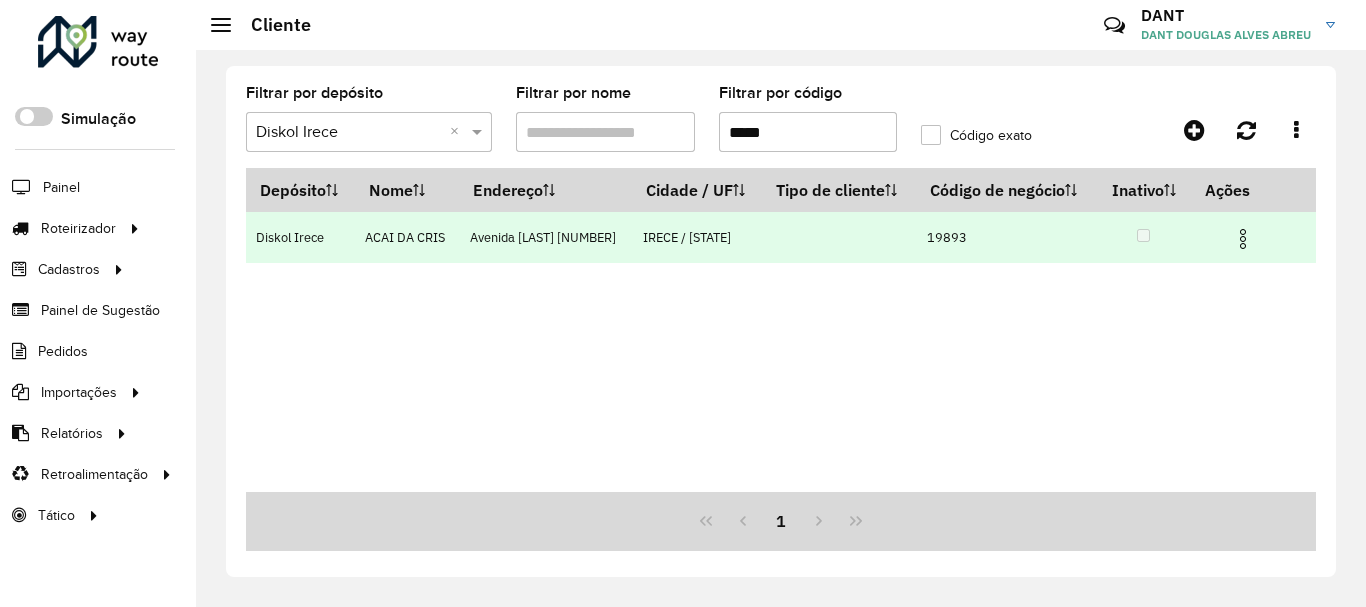 type on "*****" 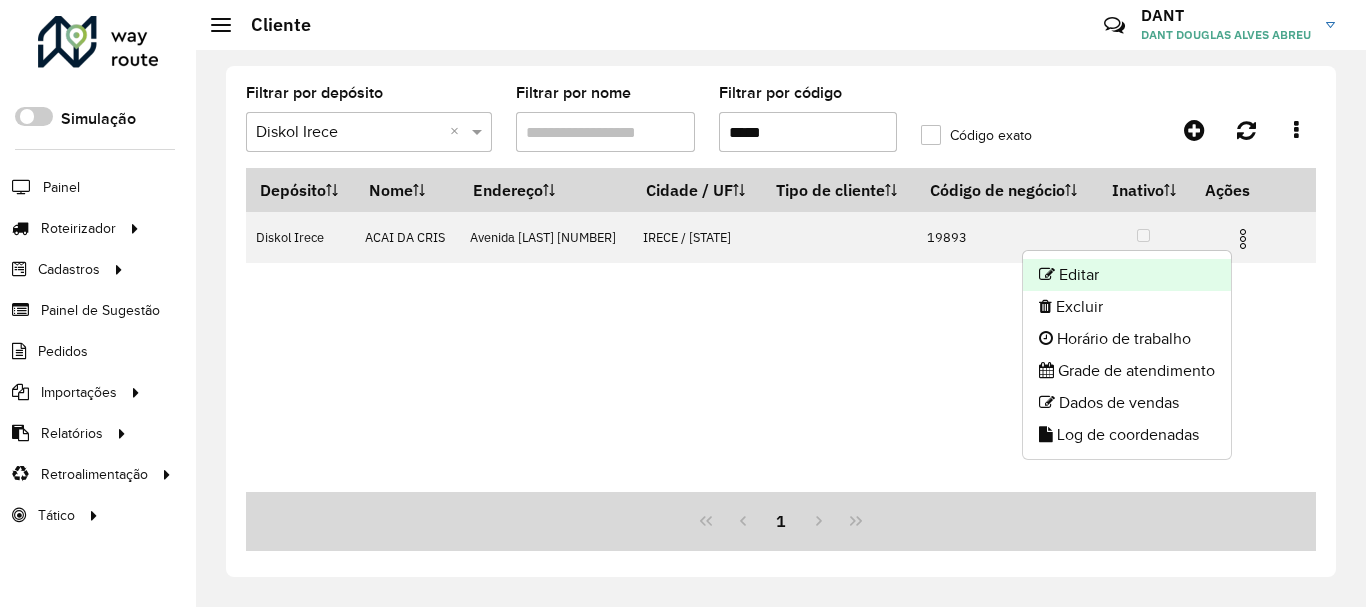 click on "Editar" 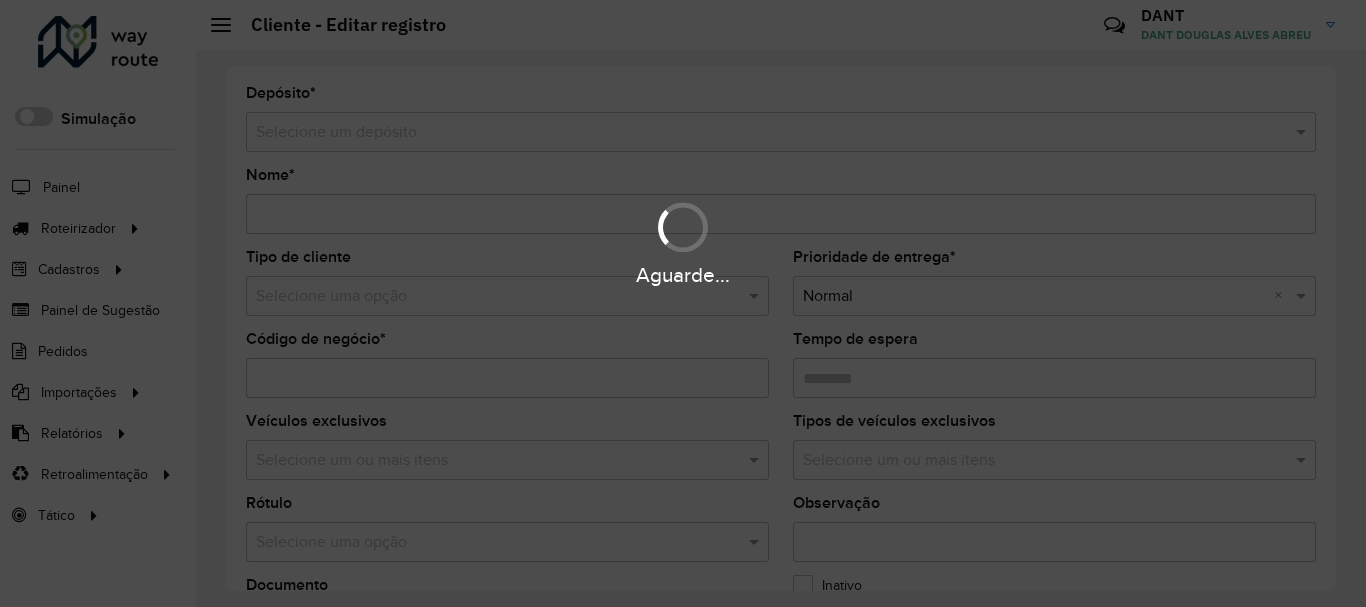 type on "**********" 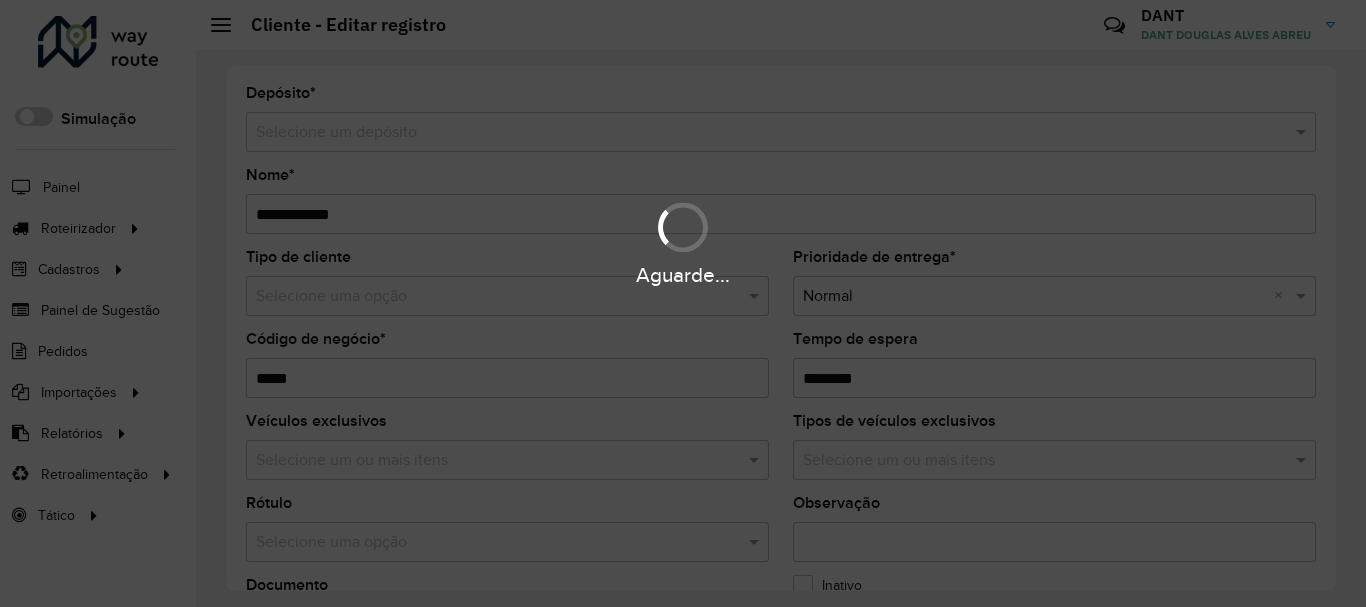 type on "**********" 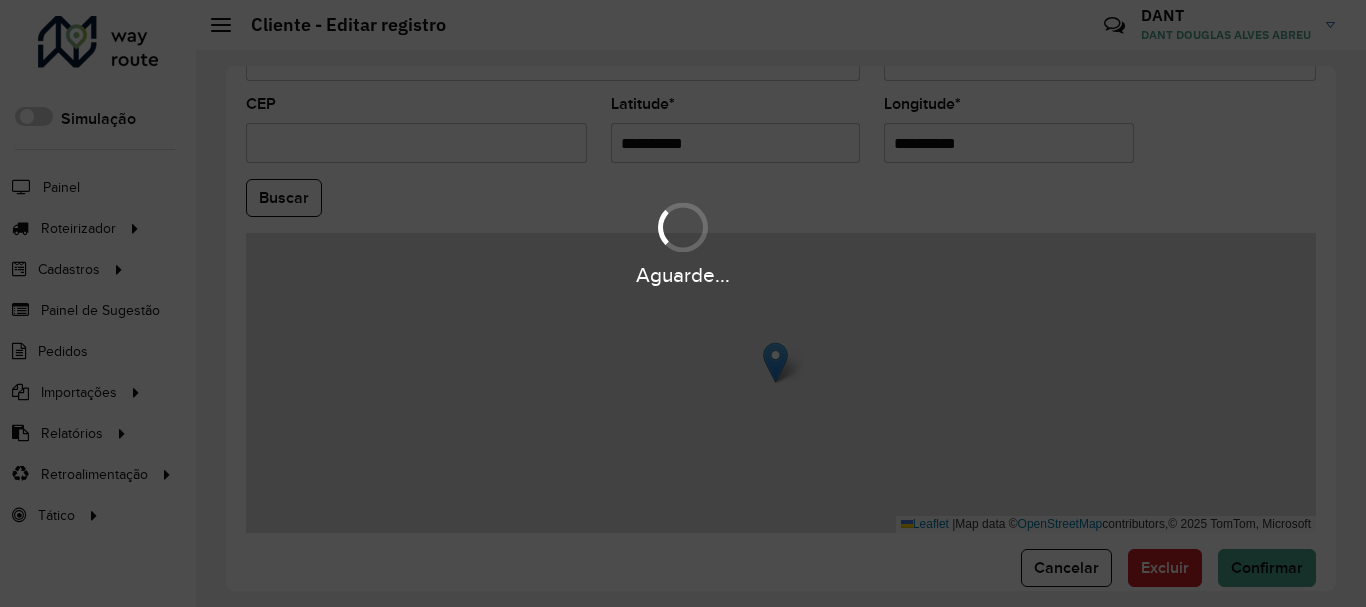 scroll, scrollTop: 881, scrollLeft: 0, axis: vertical 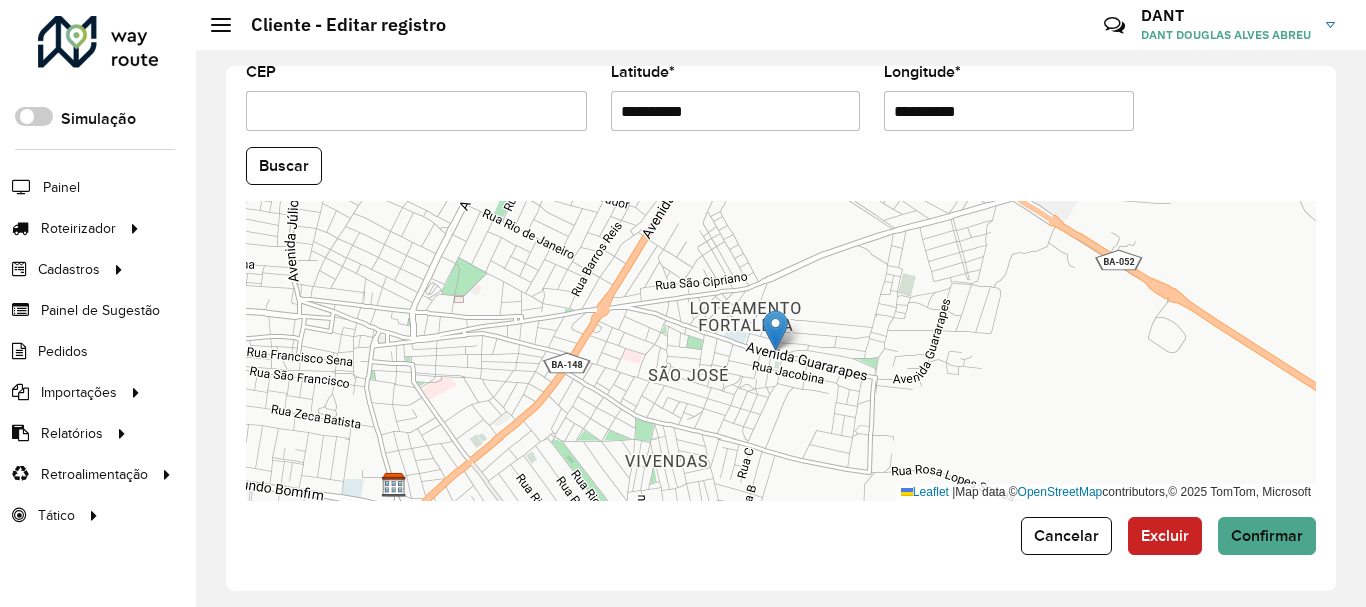 drag, startPoint x: 765, startPoint y: 110, endPoint x: 538, endPoint y: 117, distance: 227.10791 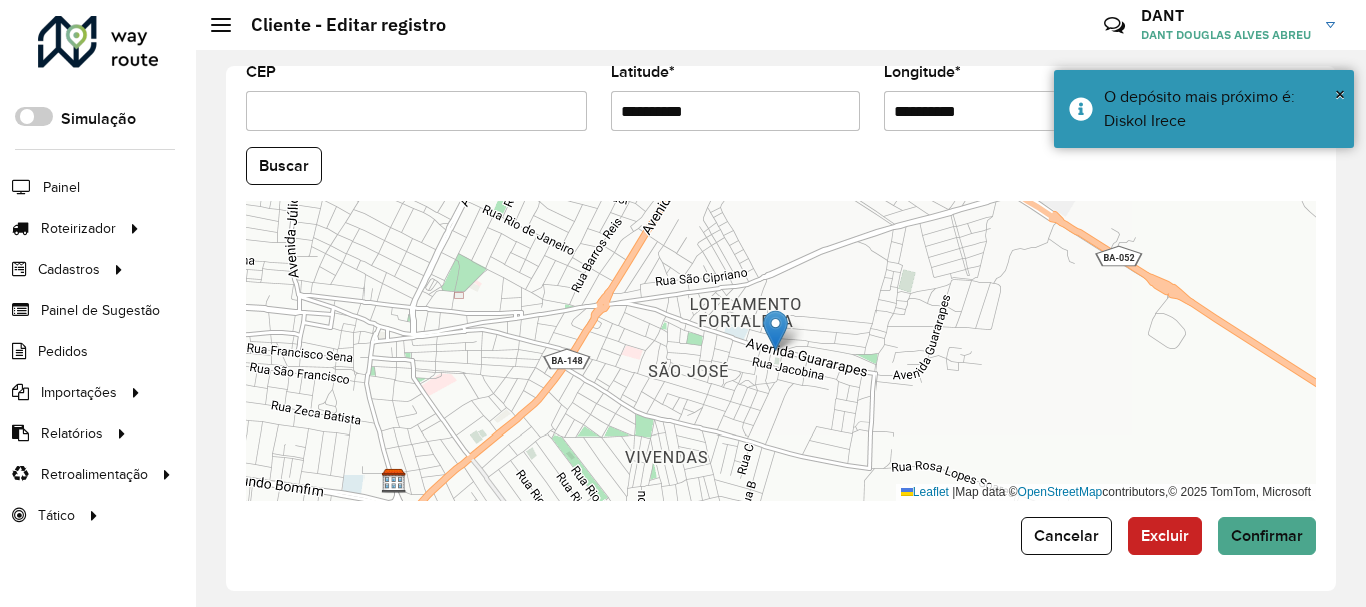 drag, startPoint x: 993, startPoint y: 109, endPoint x: 794, endPoint y: 124, distance: 199.56453 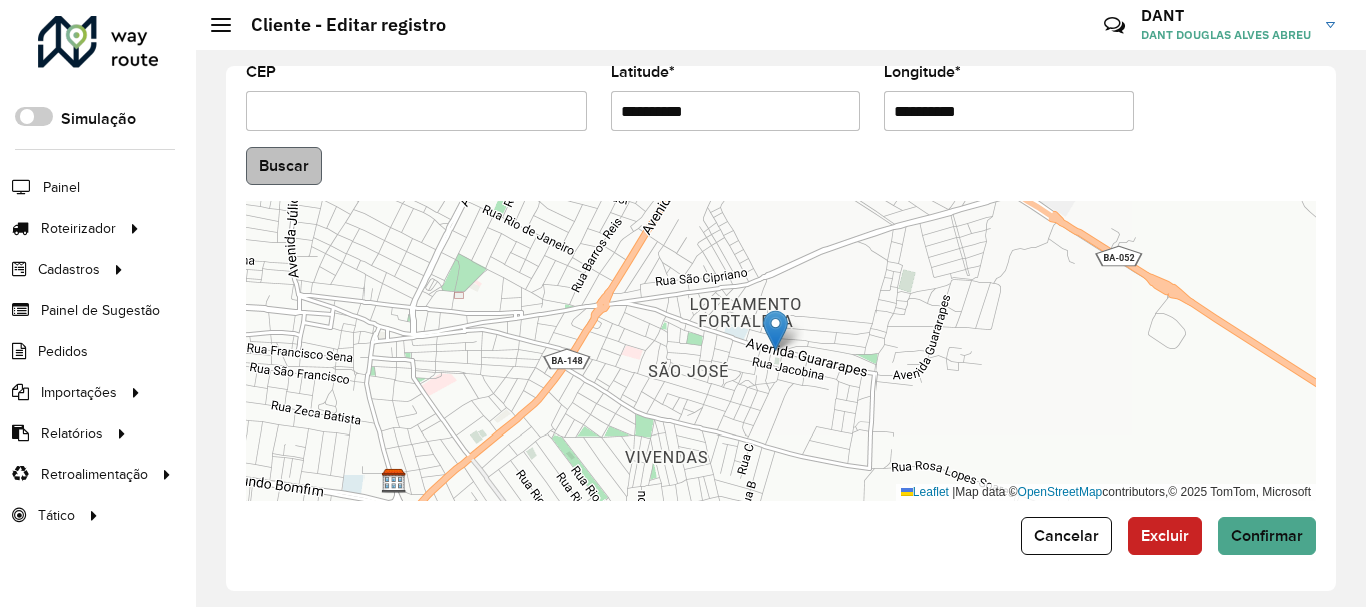 type on "**********" 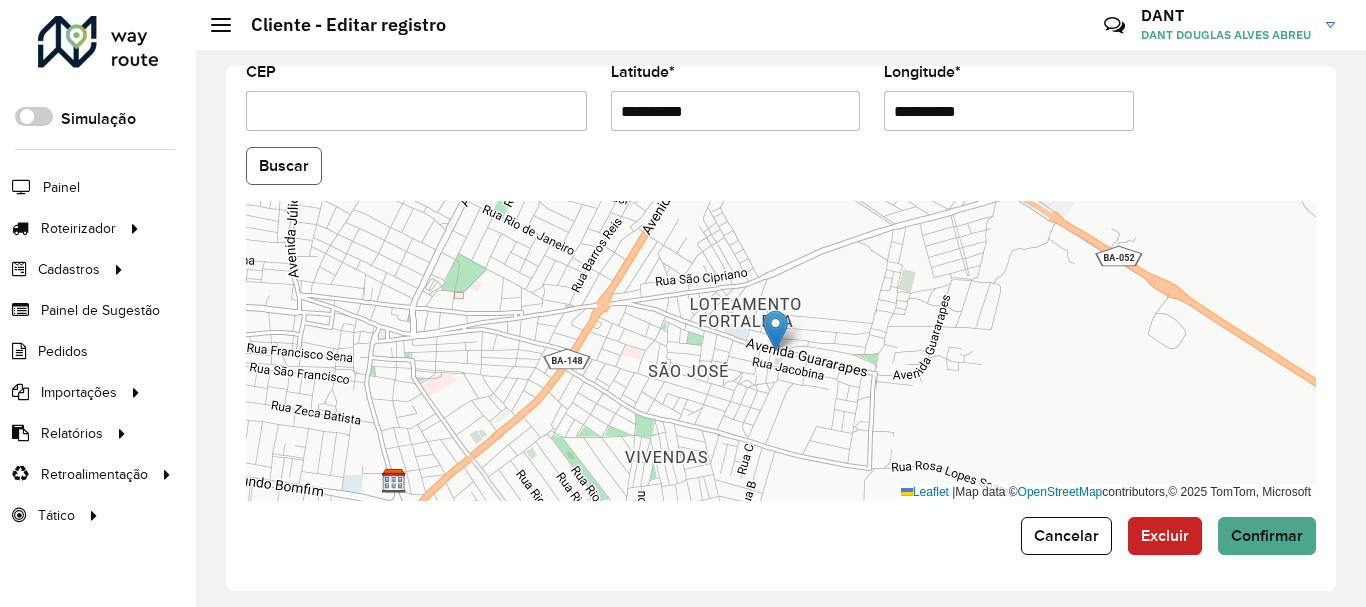 click on "Aguarde...  Pop-up bloqueado!  Seu navegador bloqueou automáticamente a abertura de uma nova janela.   Acesse as configurações e adicione o endereço do sistema a lista de permissão.   Fechar  Roteirizador AmbevTech Simulação Painel Roteirizador Entregas Vendas Cadastros Checkpoint Classificações de venda Cliente Consulta de setores Depósito Disponibilidade de veículos Fator tipo de produto Gabarito planner Grupo Rota Fator Tipo Produto Grupo de rotas exclusiva Grupo de setores Layout integração Modelo Parada Pedágio Perfil de Vendedor Ponto de apoio FAD Produto Restrição de Atendimento Planner Rodízio de placa Rota exclusiva FAD Rótulo Setor Setor Planner Tipo de cliente Tipo de veículo Tipo de veículo RN Transportadora Vendedor Veículo Painel de Sugestão Pedidos Importações Classificação e volume de venda Clientes Fator tipo produto Gabarito planner Grade de atendimento Janela de atendimento Localização Pedidos Restrição de Atendimento Planner Tempo de espera Vendedor Veículos" at bounding box center (683, 303) 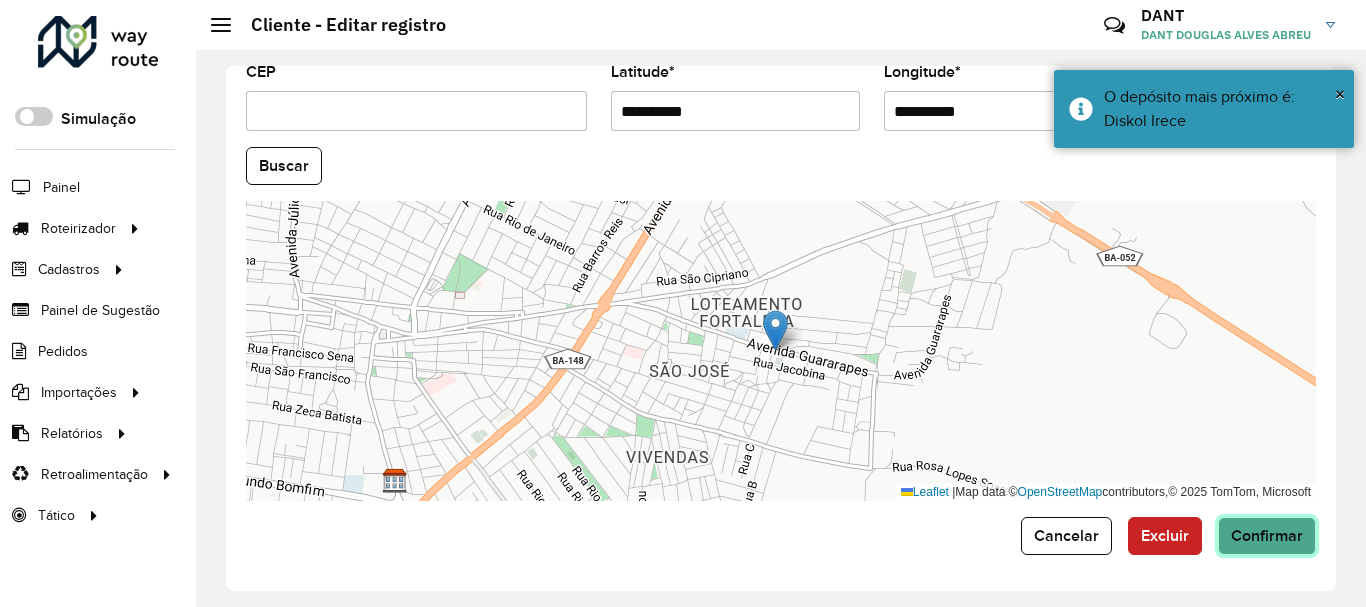 click on "Confirmar" 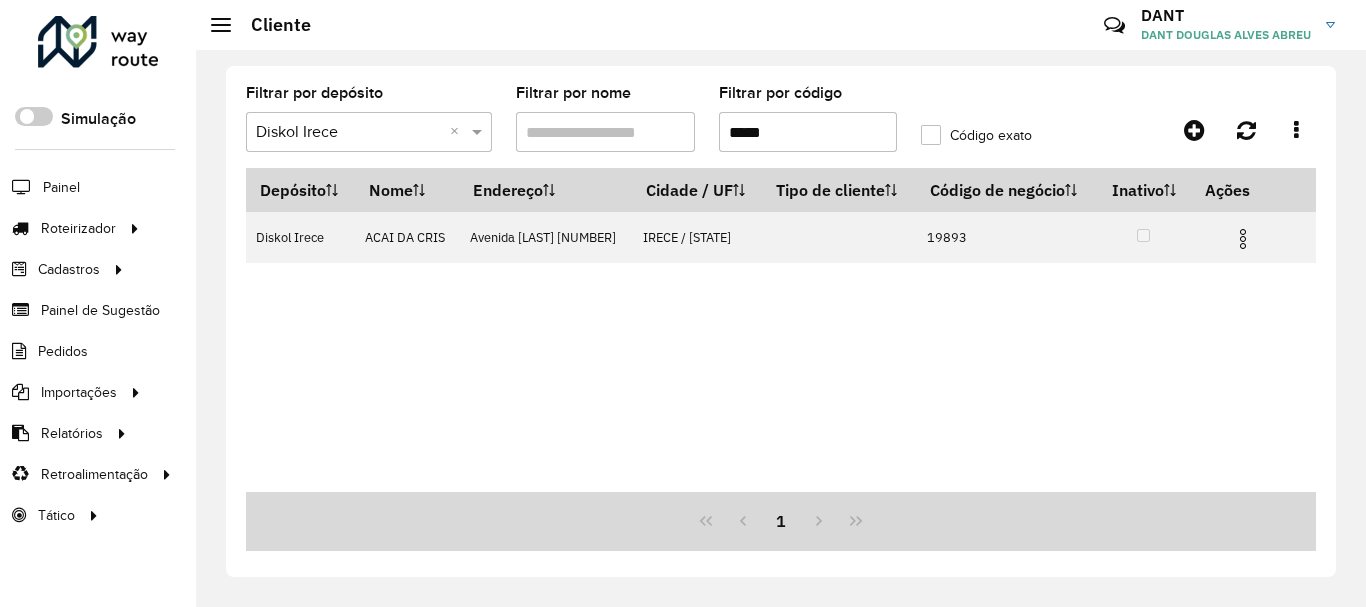 click on "*****" at bounding box center (808, 132) 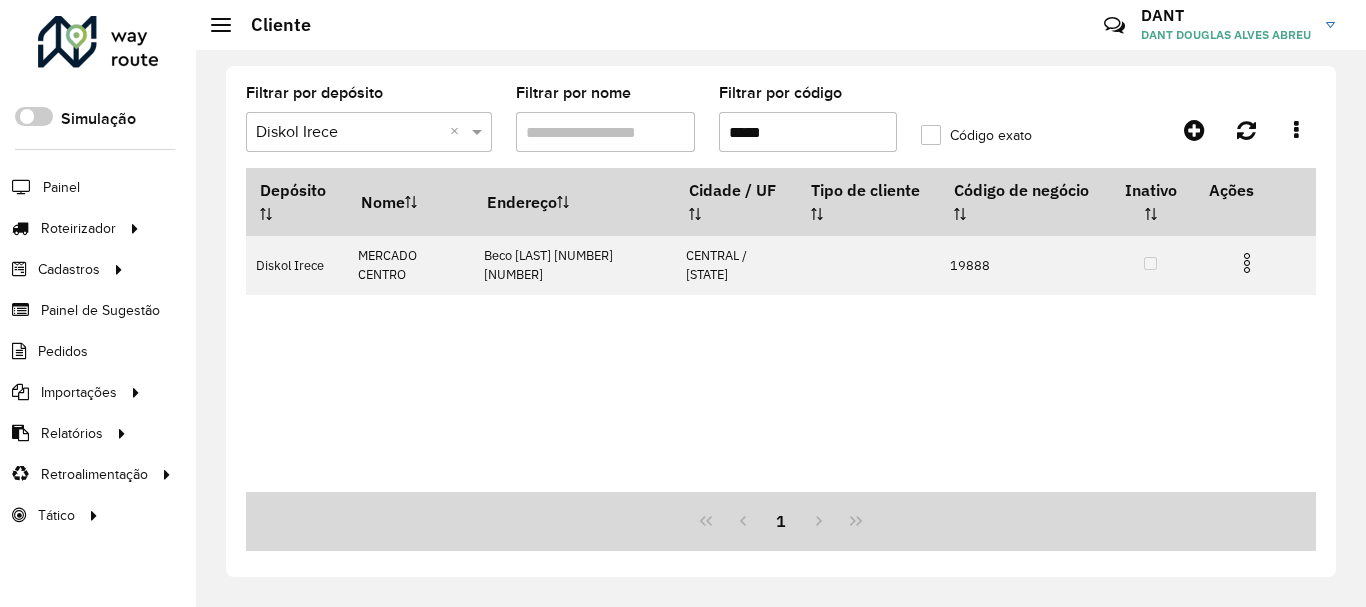 click on "*****" at bounding box center (808, 132) 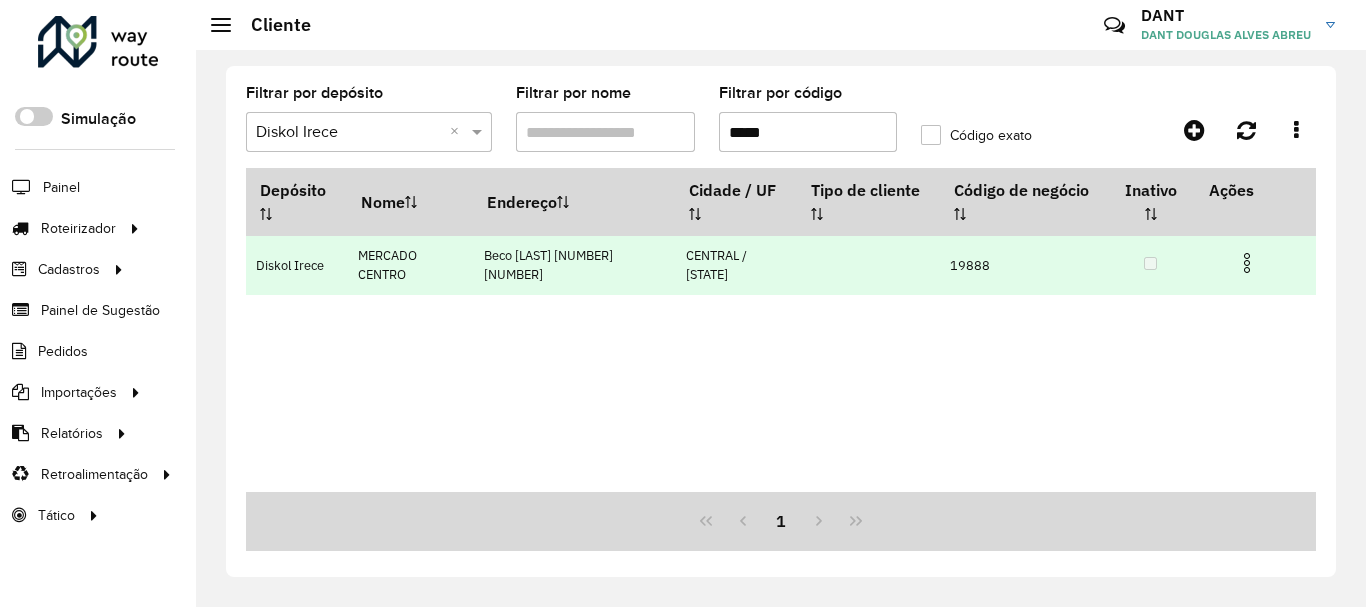 type on "*****" 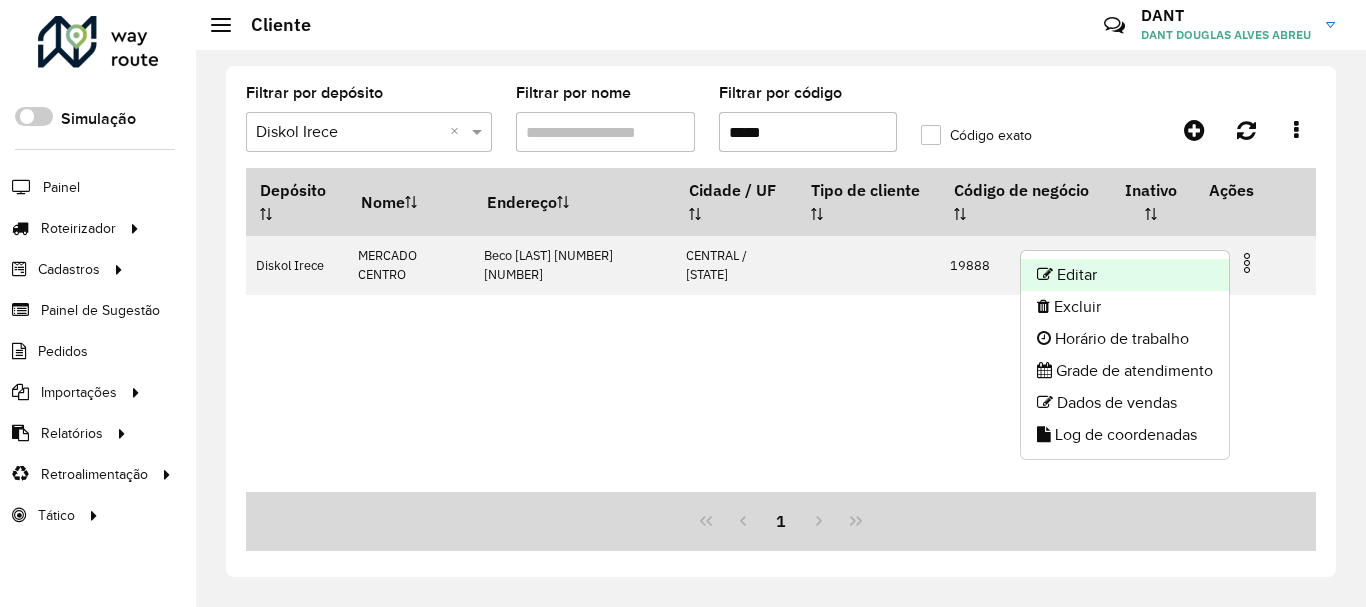 click on "Editar" 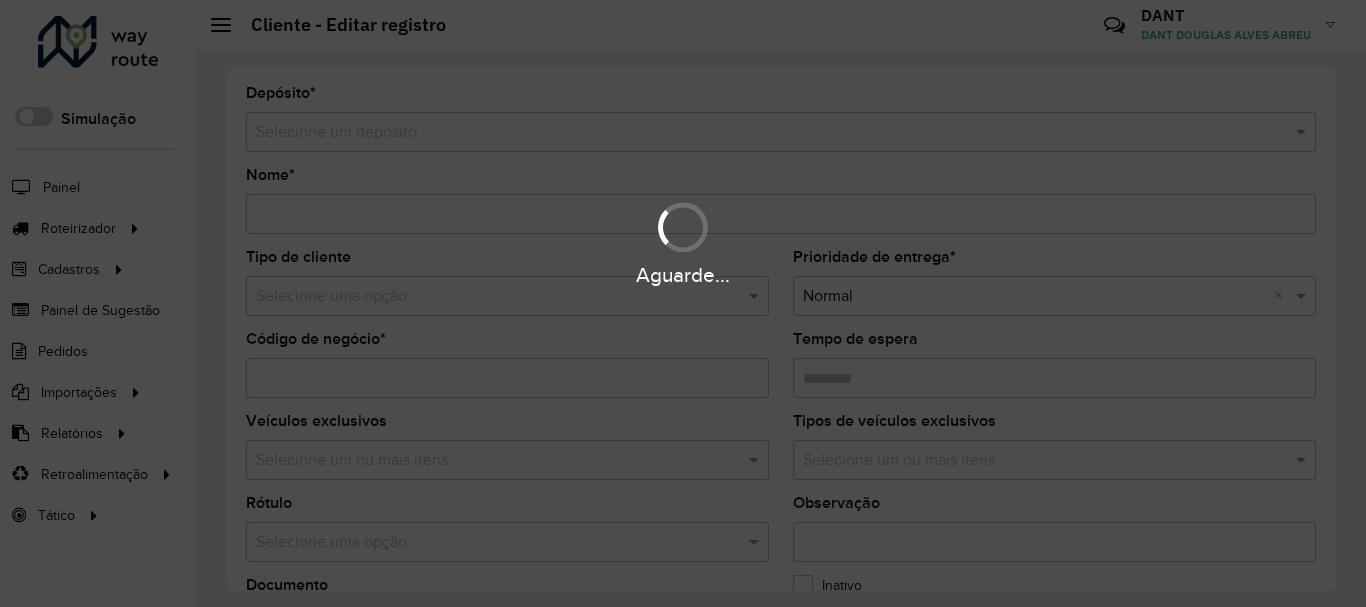 type on "**********" 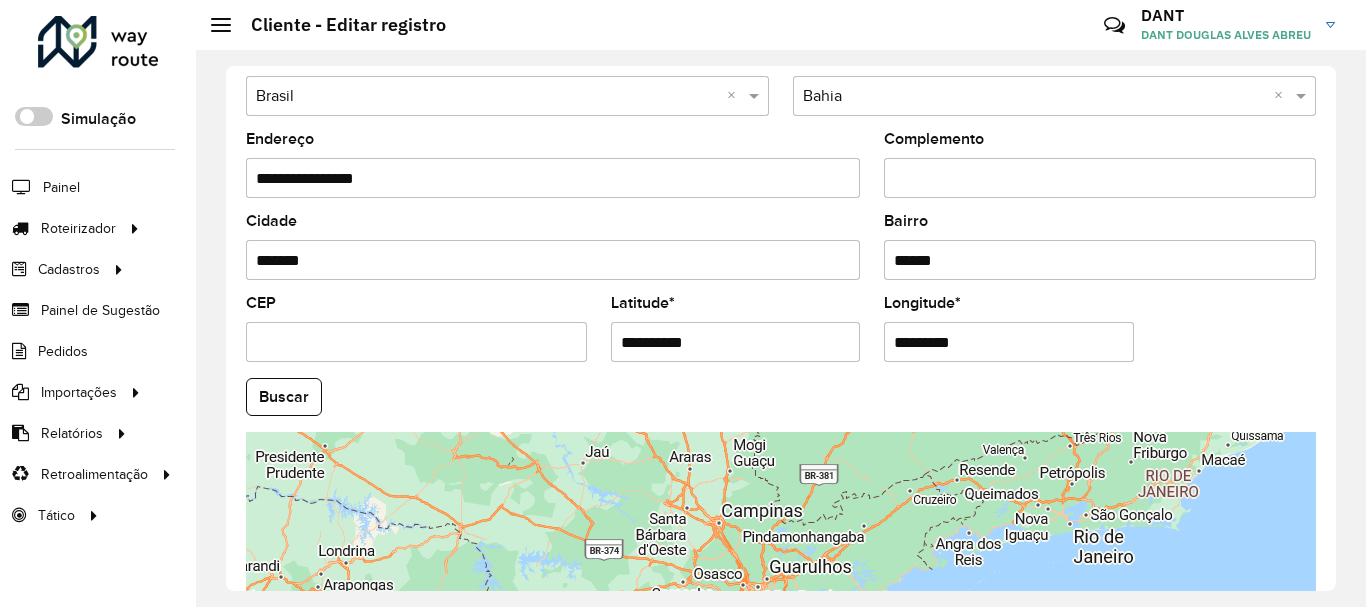 scroll, scrollTop: 881, scrollLeft: 0, axis: vertical 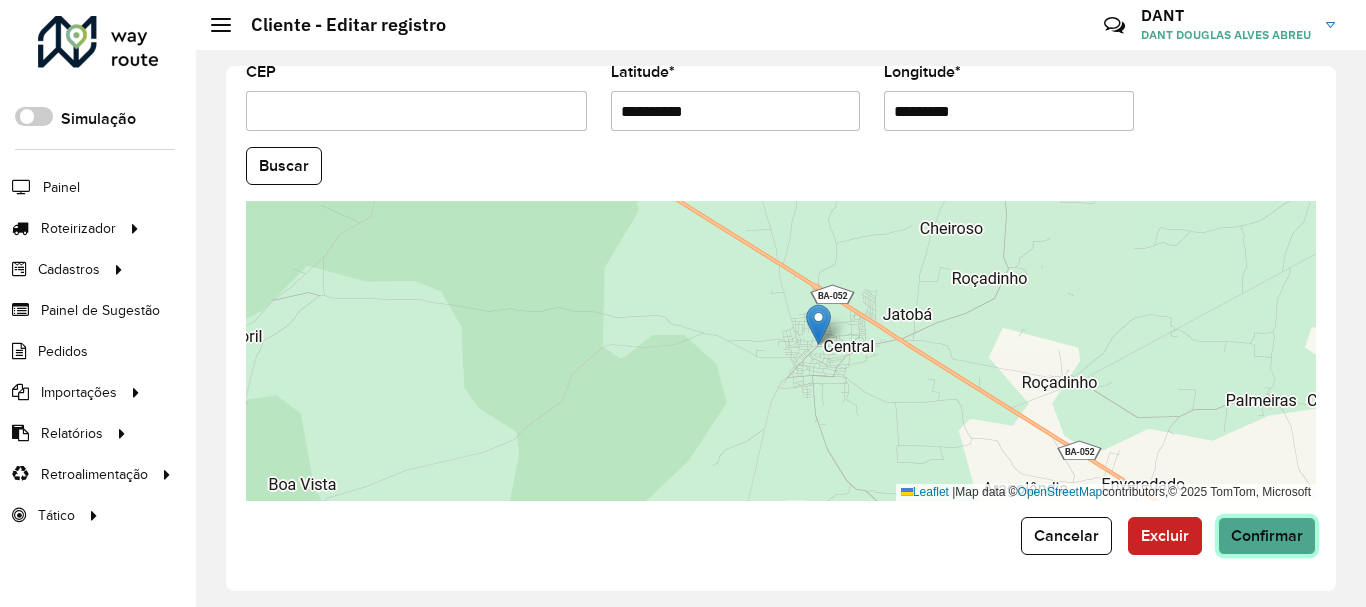 click on "Confirmar" 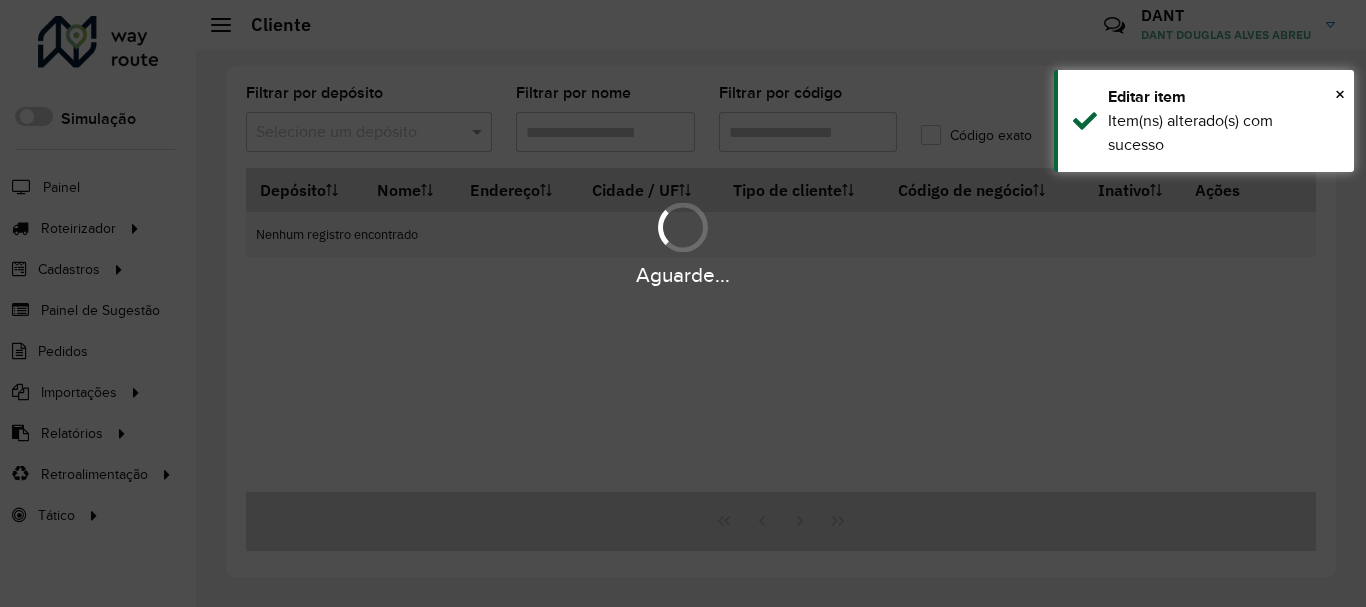 type on "*****" 